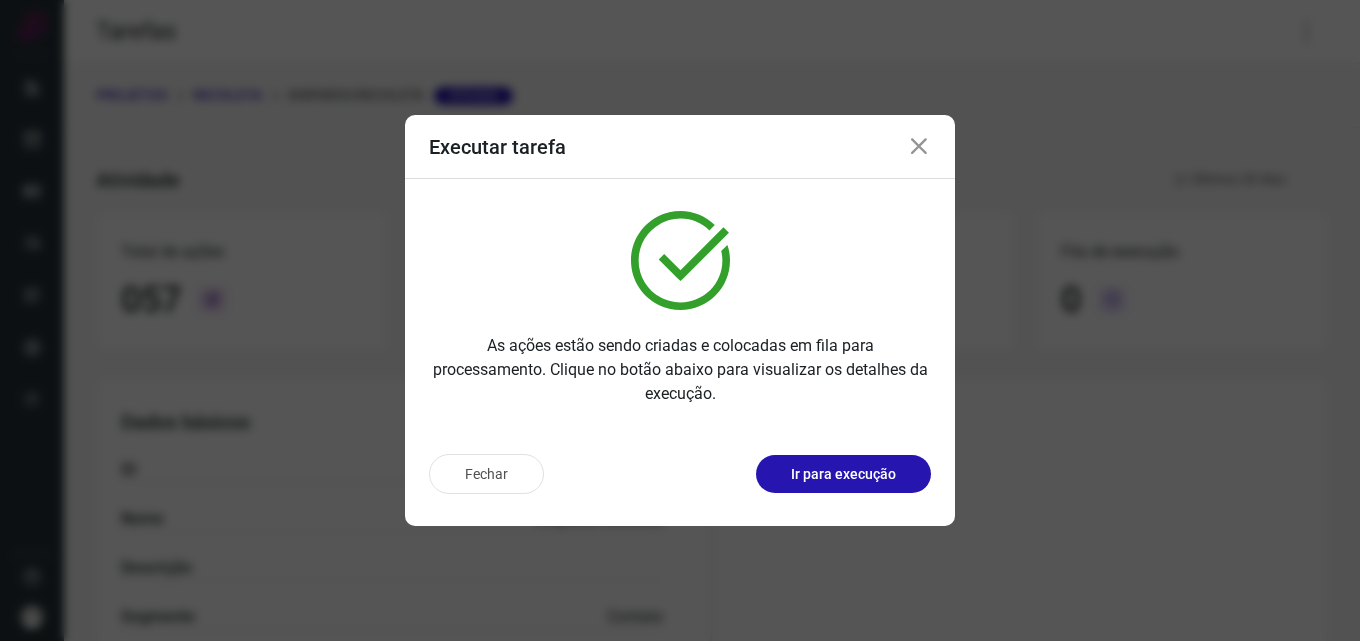 click on "Executar tarefa As ações estão sendo criadas e colocadas em fila para processamento. Clique no botão abaixo para visualizar os detalhes da execução.  Fechar  Ir para execução" at bounding box center (680, 320) 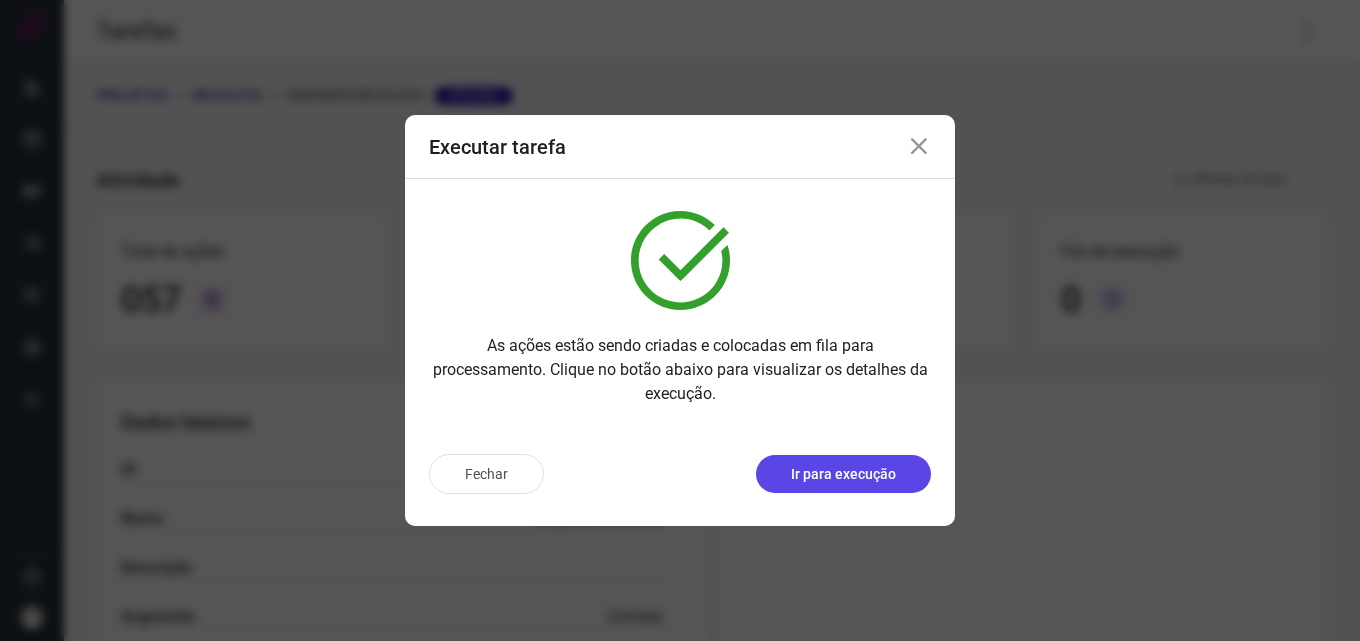 click on "Ir para execução" at bounding box center [843, 474] 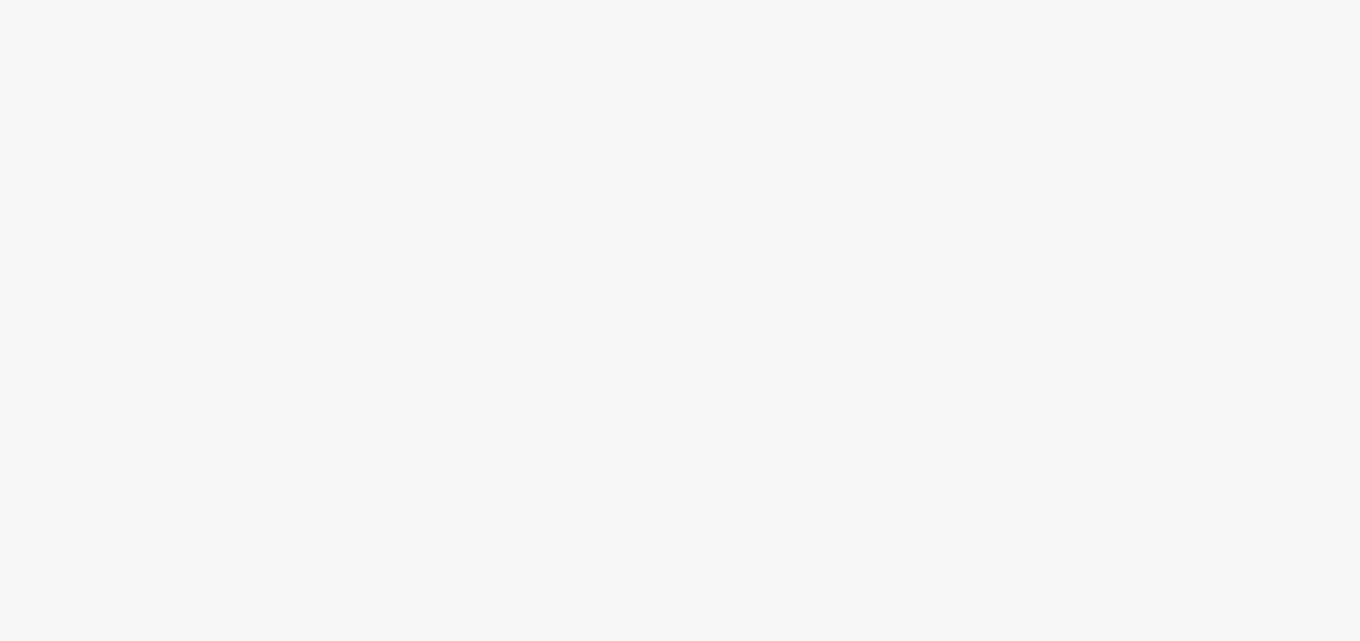 scroll, scrollTop: 0, scrollLeft: 0, axis: both 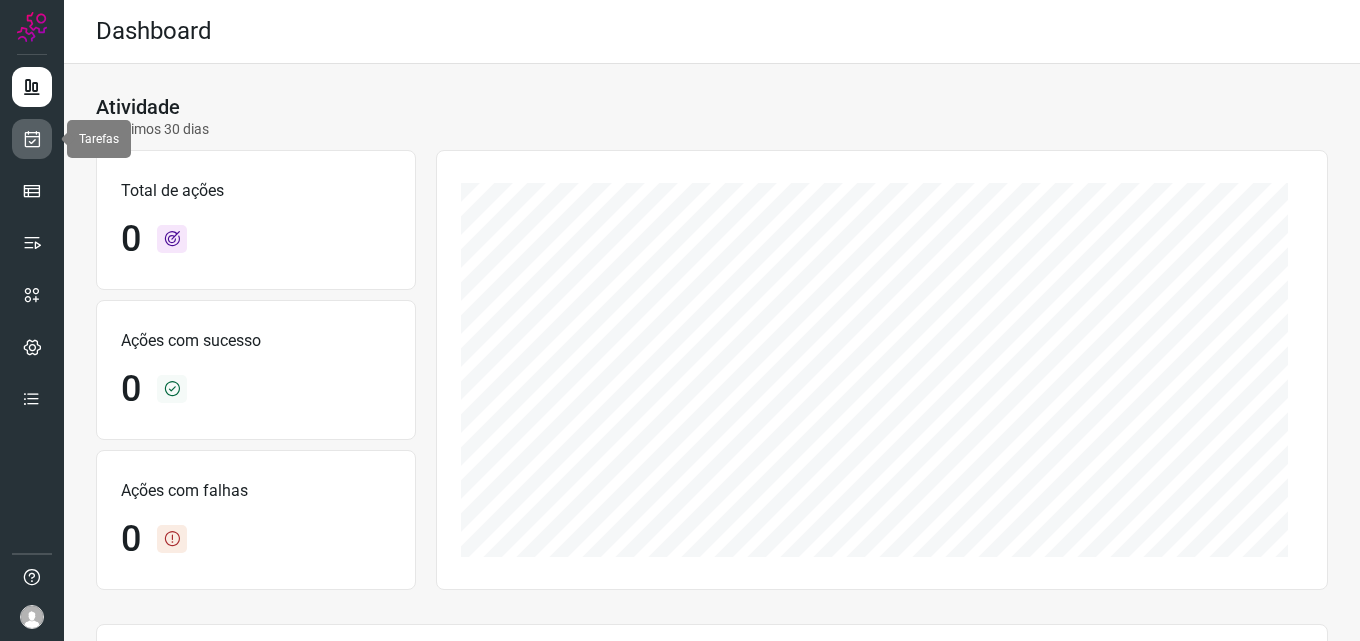 click at bounding box center [32, 139] 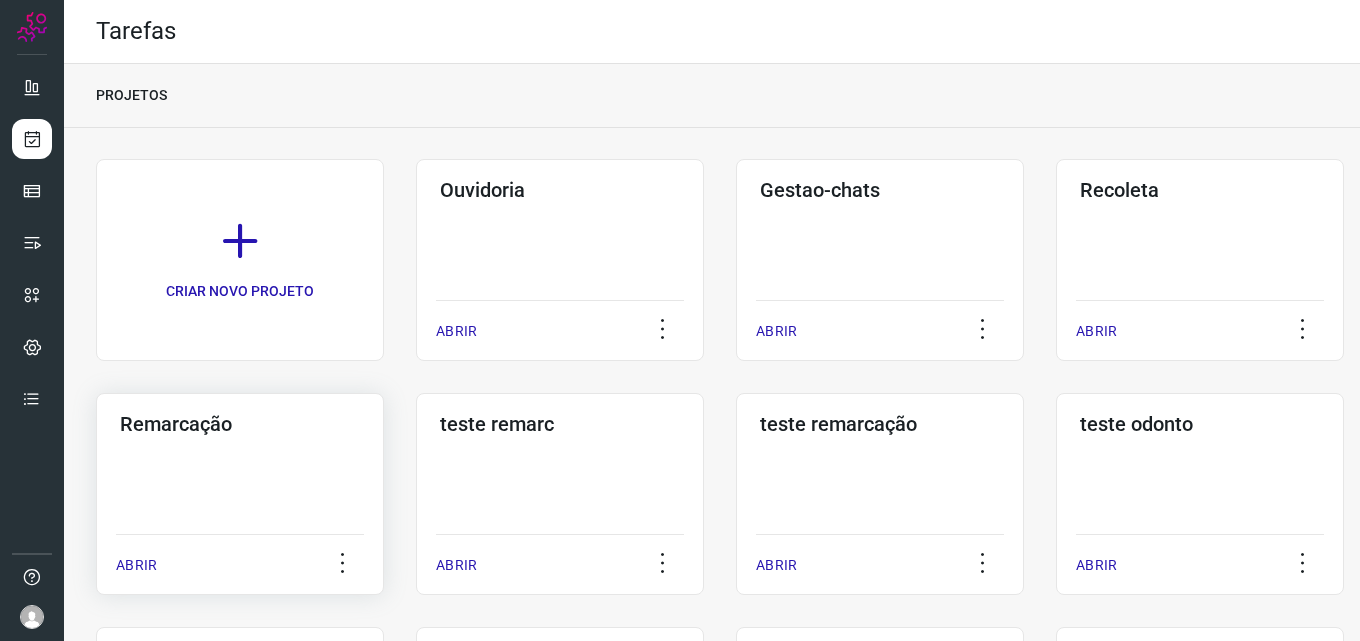 click on "Remarcação  ABRIR" 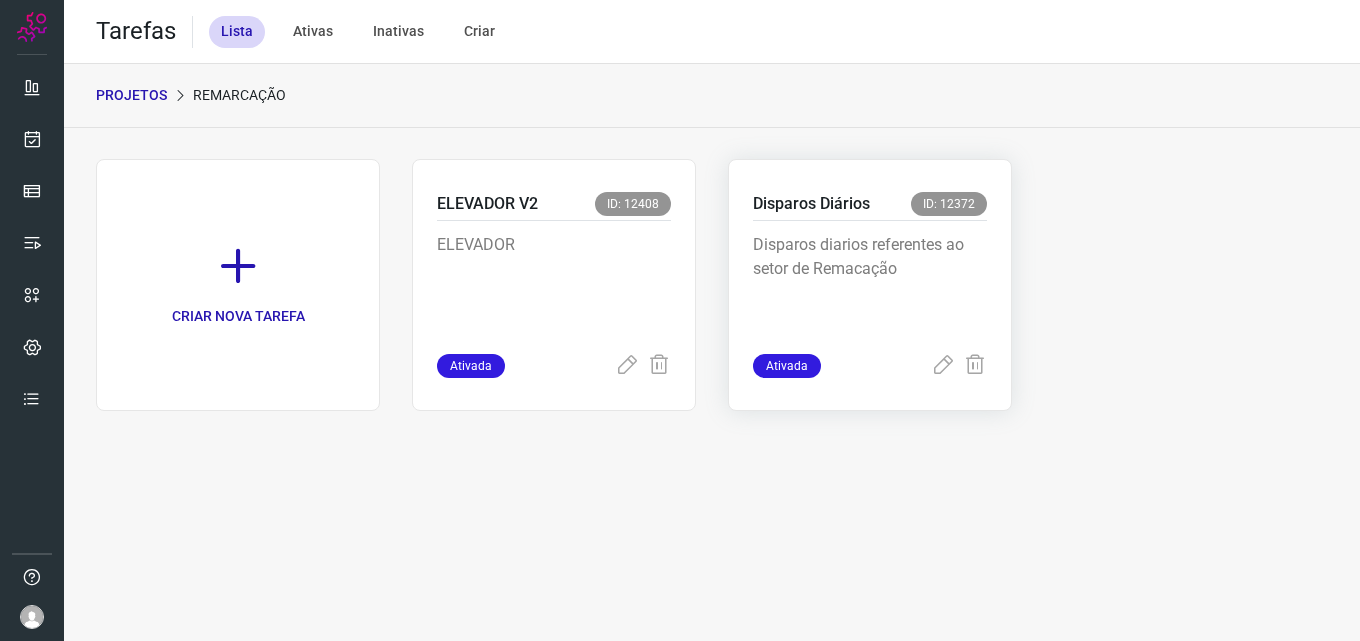 click on "Disparos diarios referentes ao setor de Remacação" at bounding box center [870, 283] 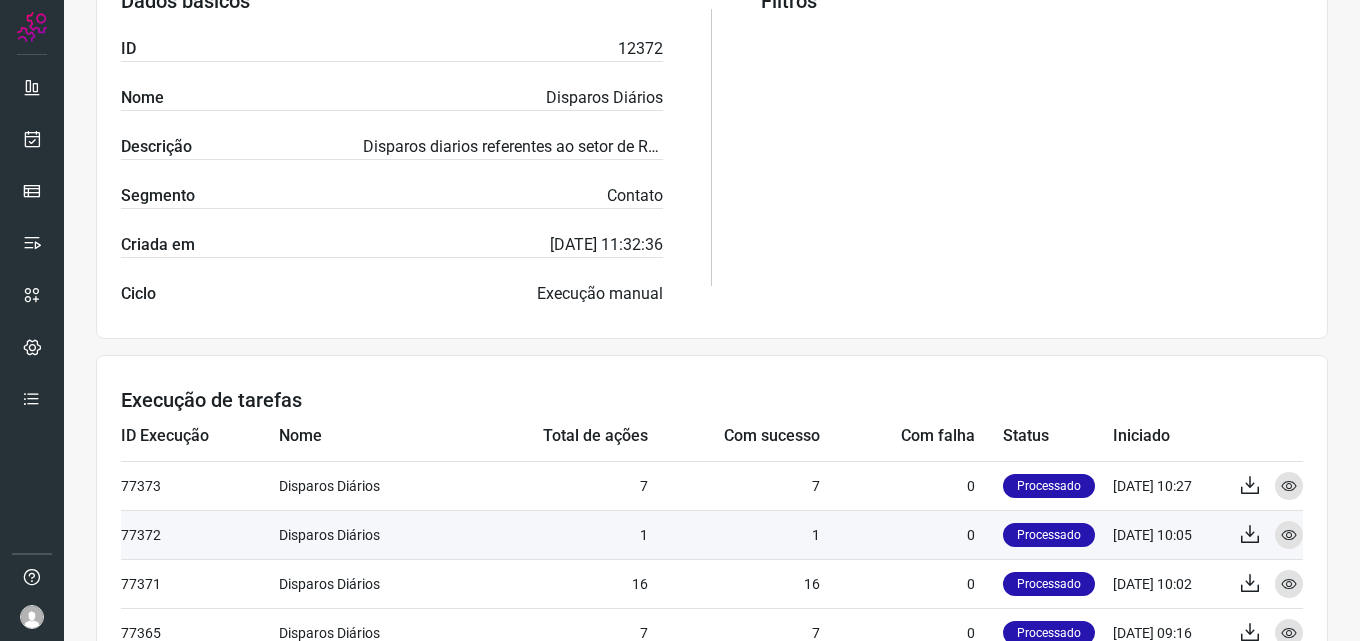 scroll, scrollTop: 400, scrollLeft: 0, axis: vertical 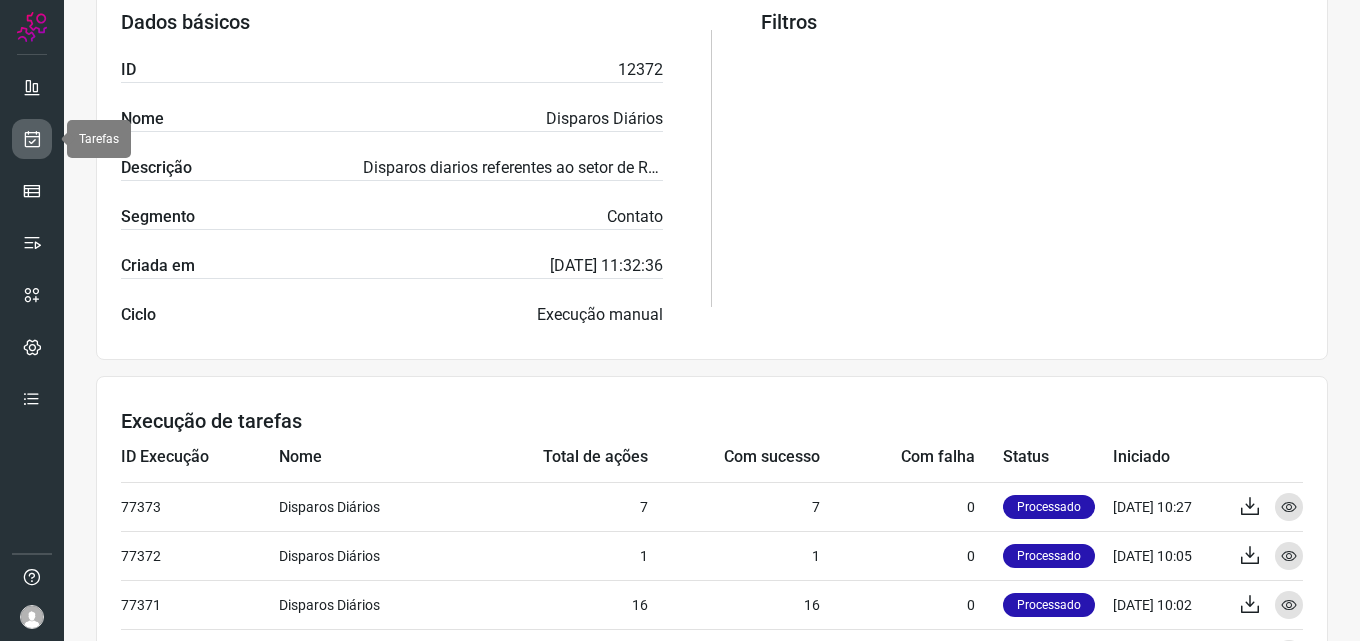 click at bounding box center [32, 139] 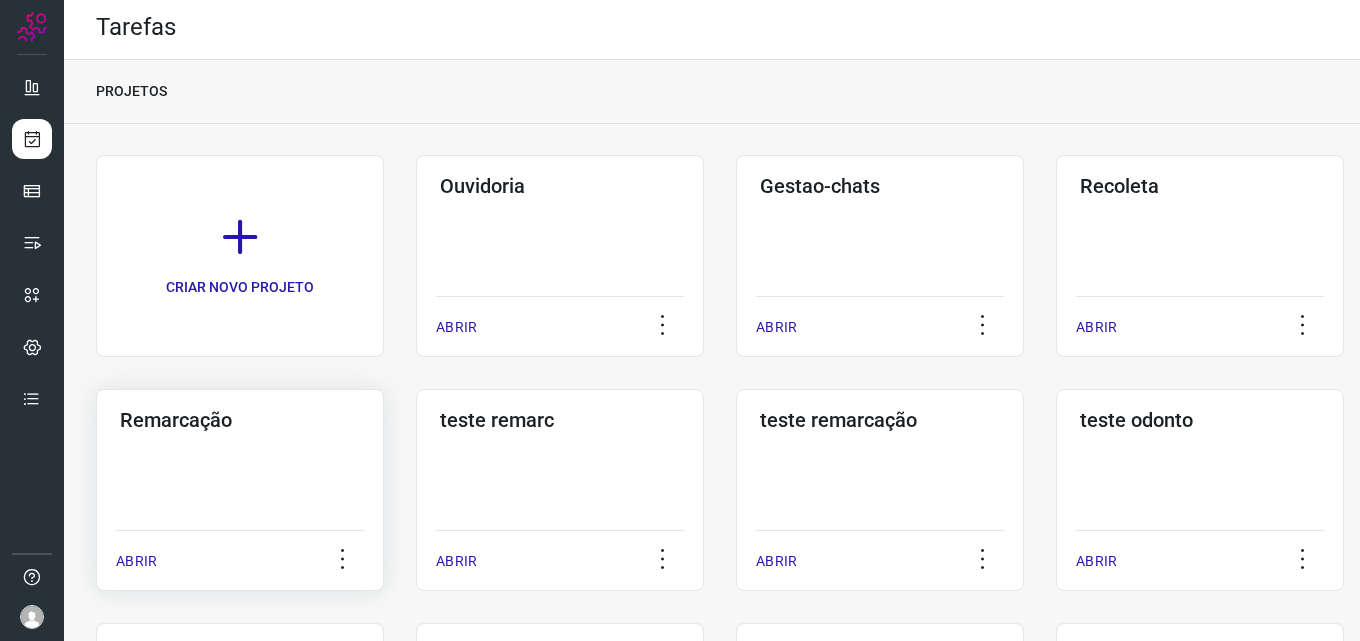 click on "Remarcação" at bounding box center [240, 420] 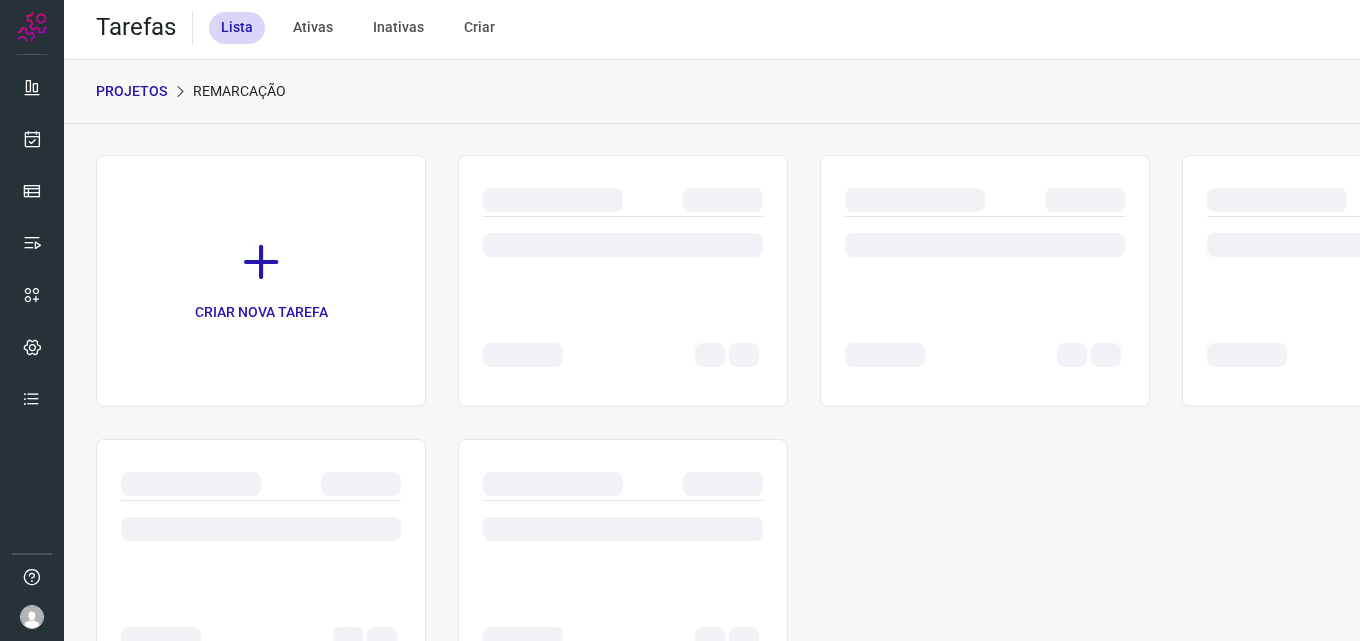 scroll, scrollTop: 0, scrollLeft: 0, axis: both 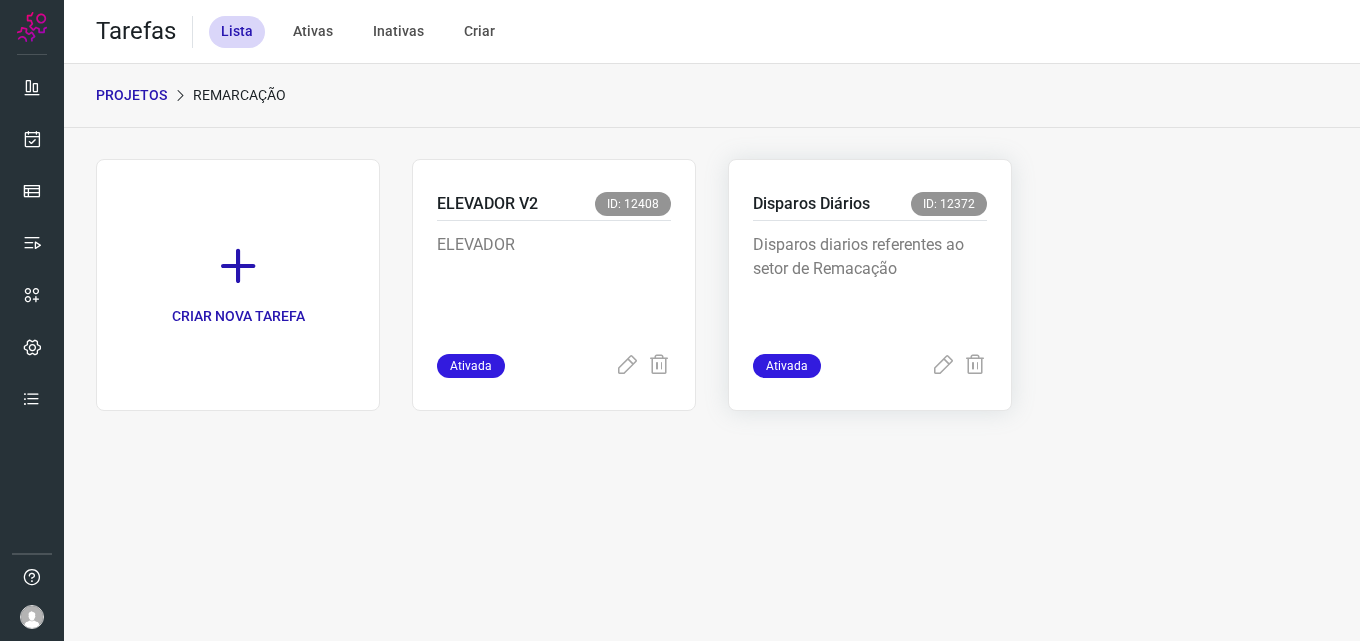 click on "Disparos Diários ID: 12372" at bounding box center [870, 206] 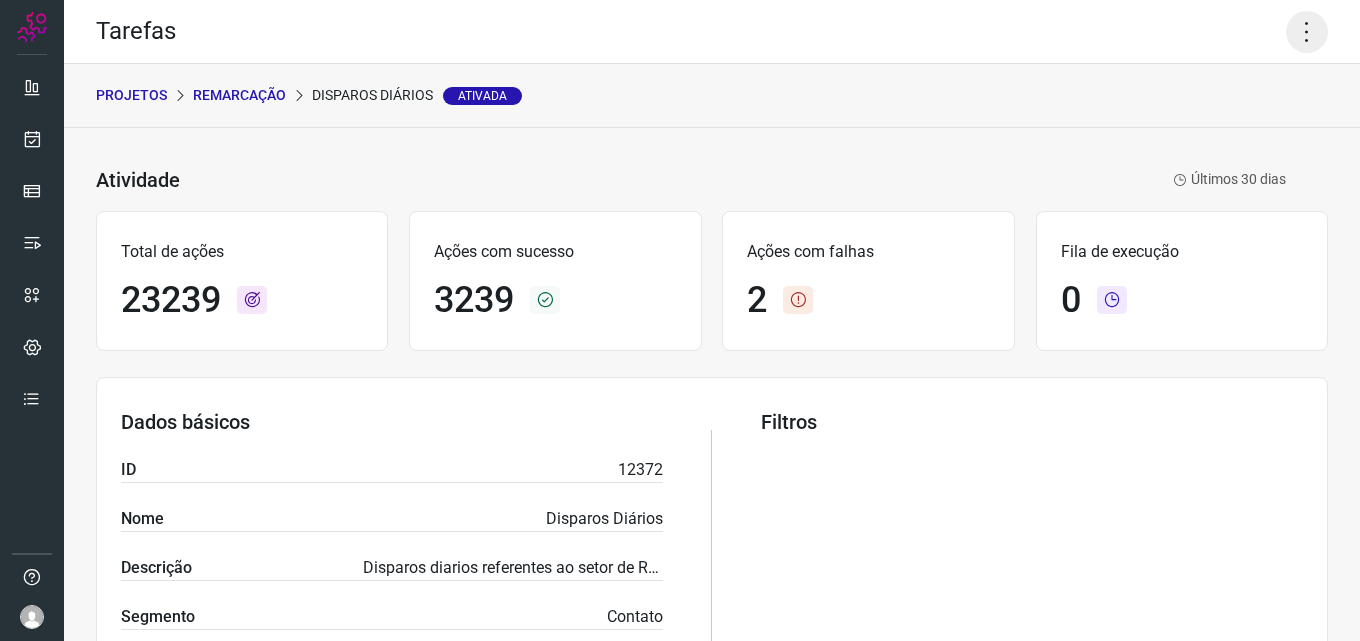 click 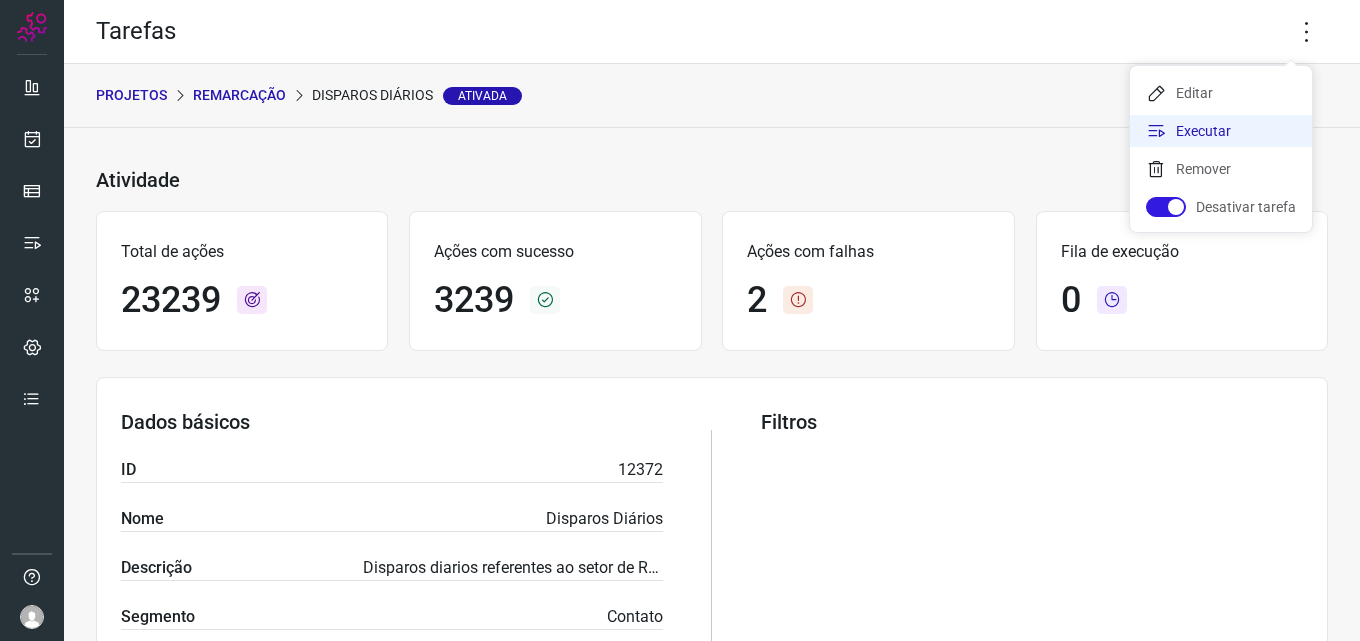 click on "Executar" 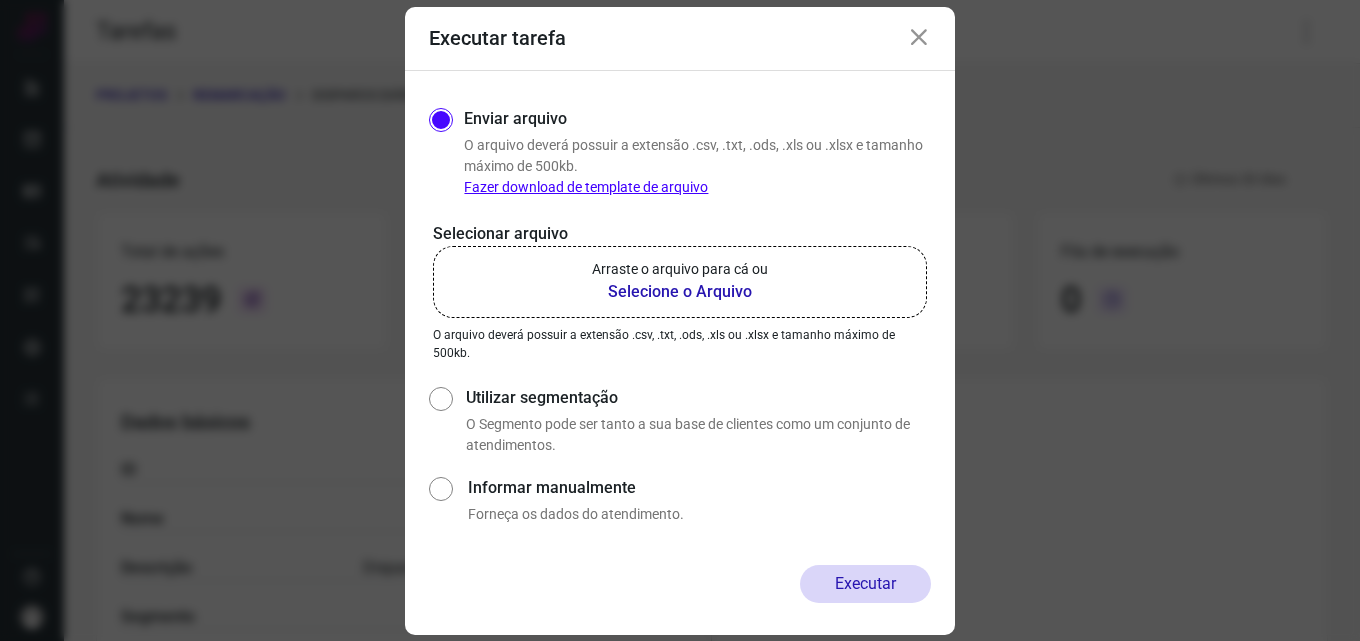 click on "Selecione o Arquivo" at bounding box center [680, 292] 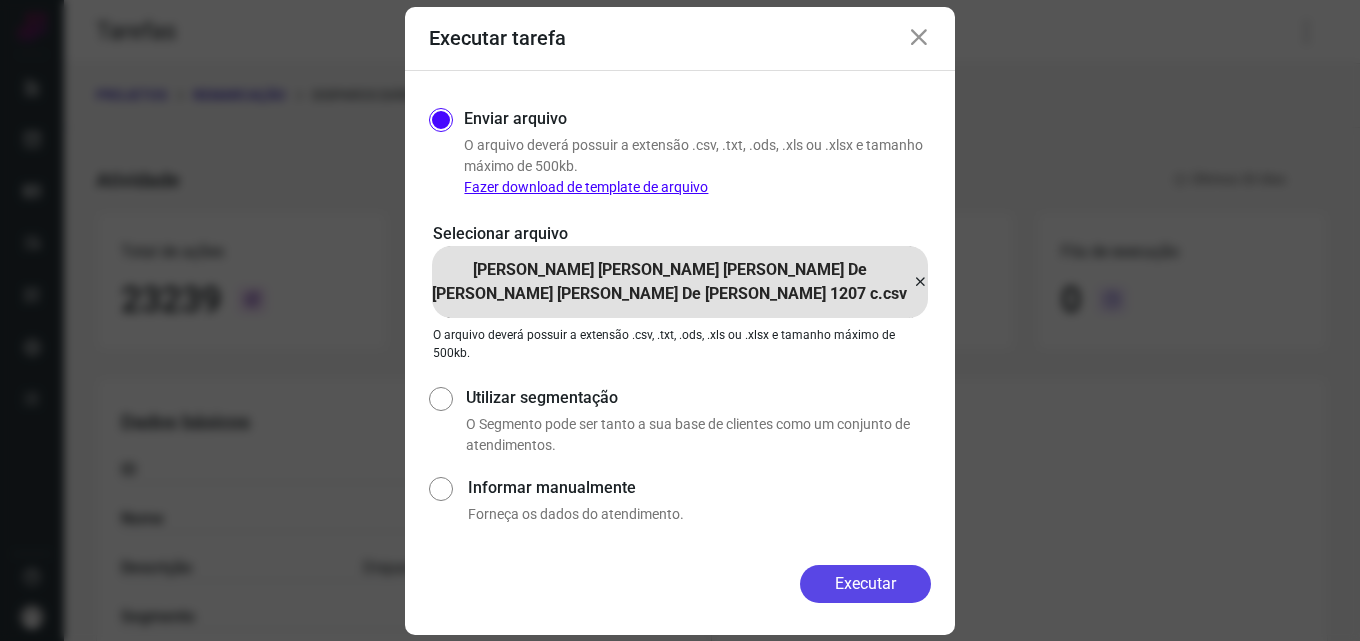 click on "Executar" at bounding box center [865, 584] 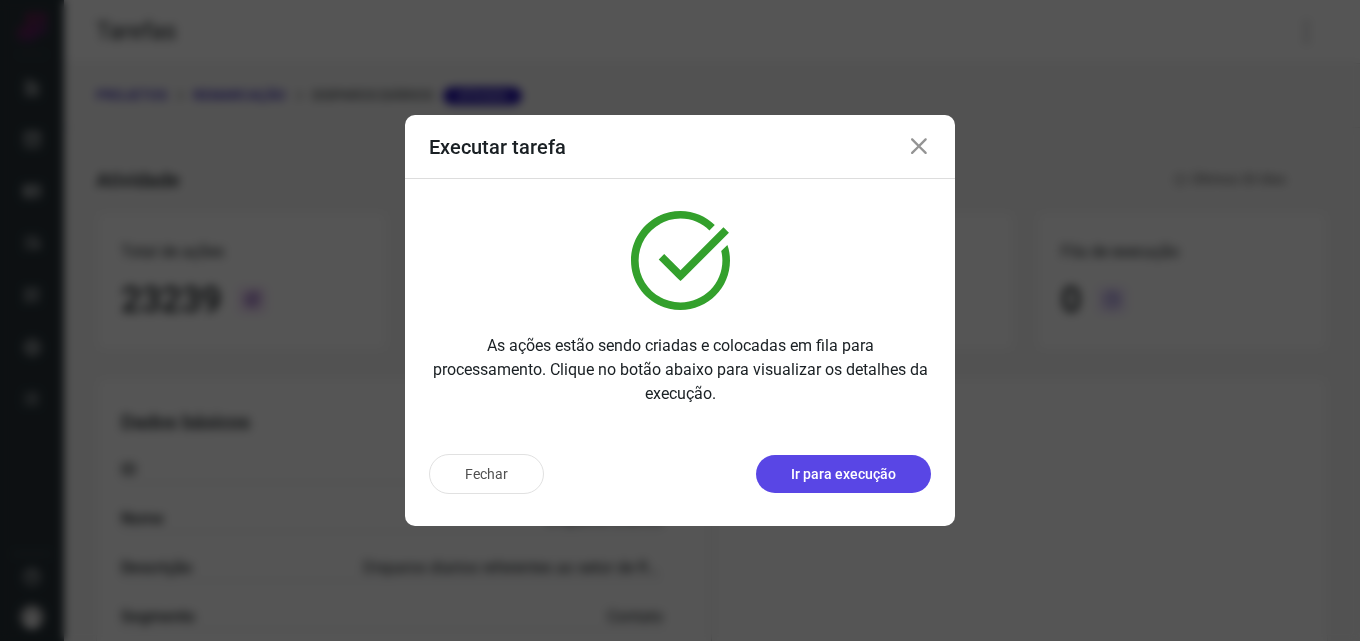 click on "Ir para execução" at bounding box center [843, 474] 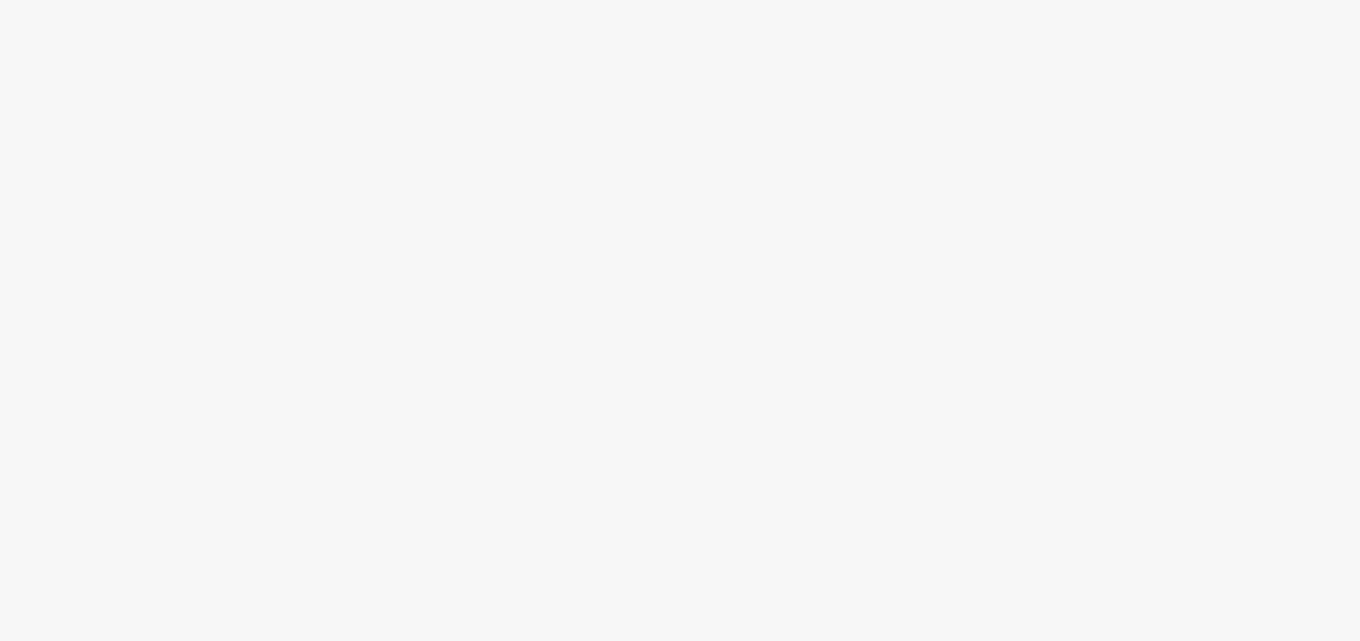 scroll, scrollTop: 0, scrollLeft: 0, axis: both 